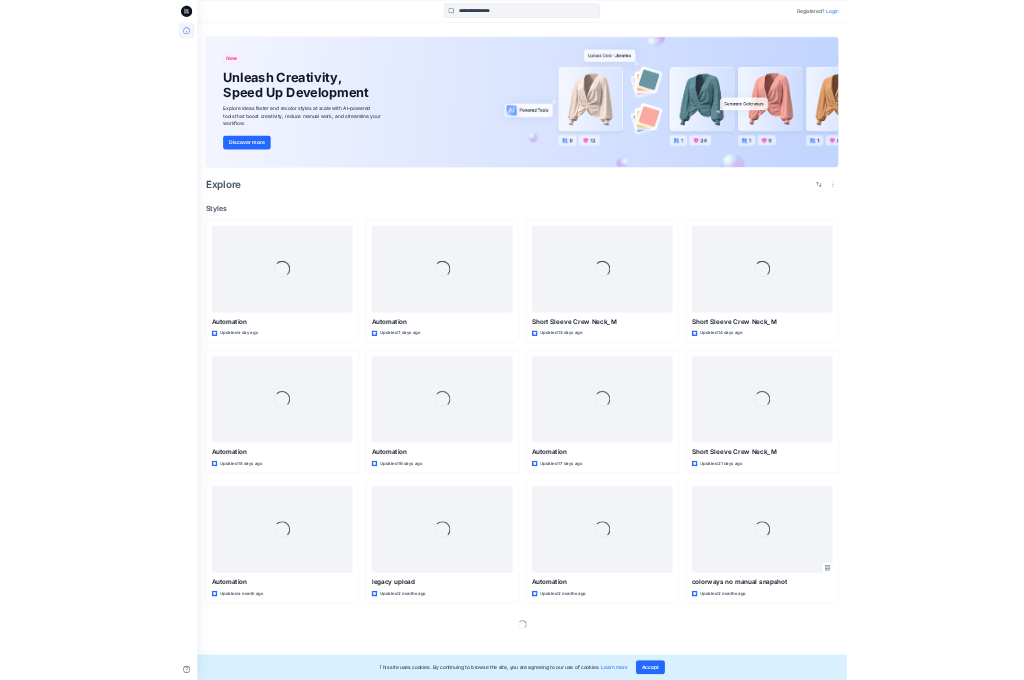 scroll, scrollTop: 0, scrollLeft: 0, axis: both 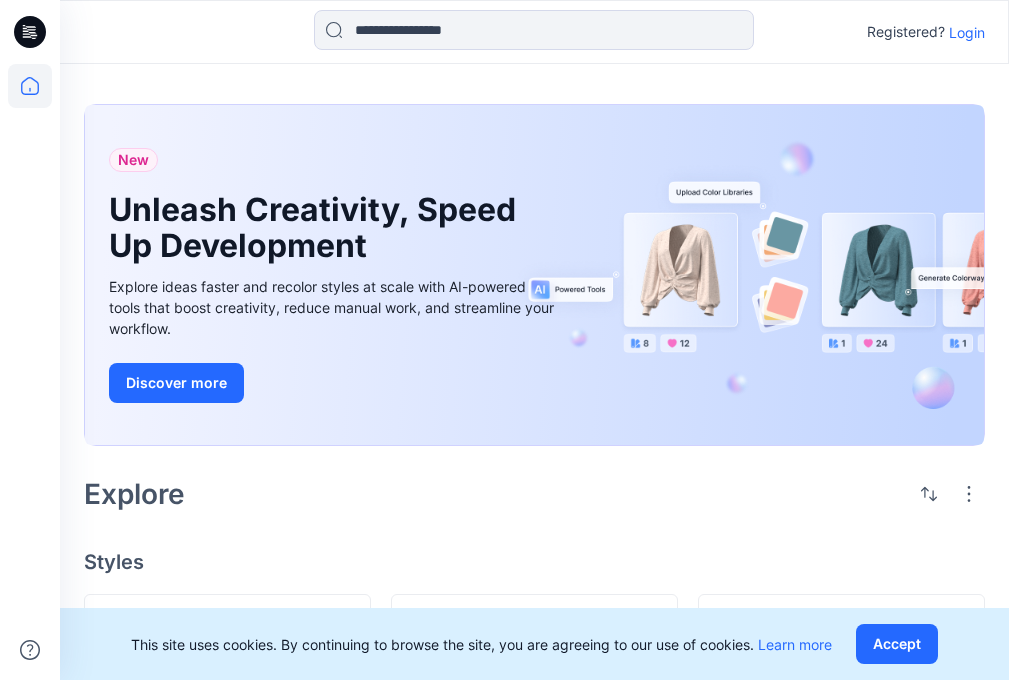 click on "Login" at bounding box center (967, 32) 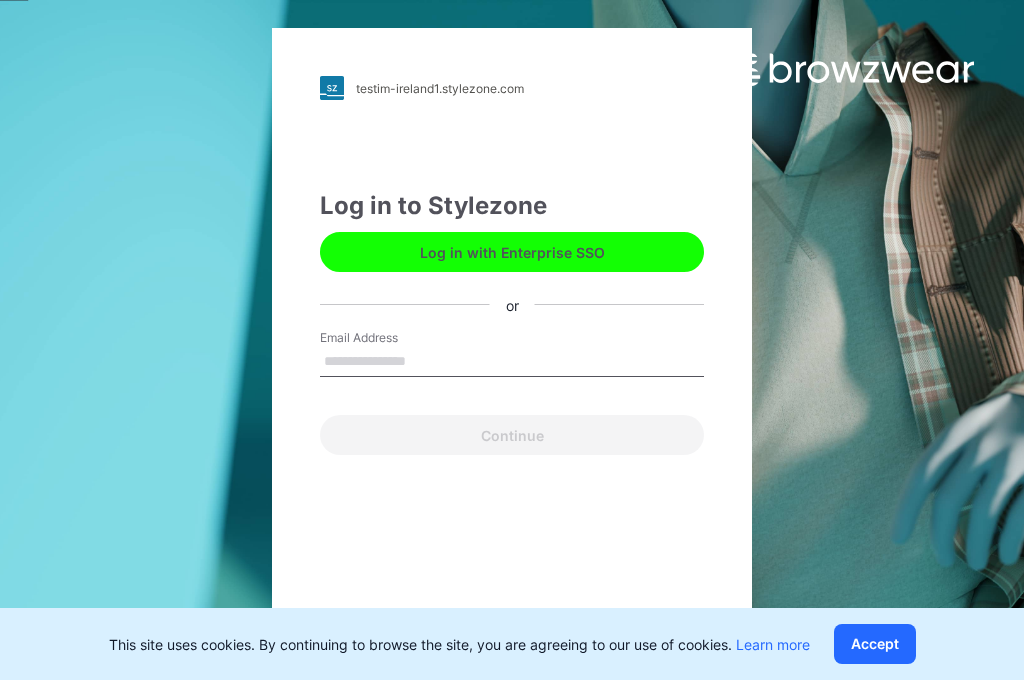click on "Email Address" at bounding box center (512, 362) 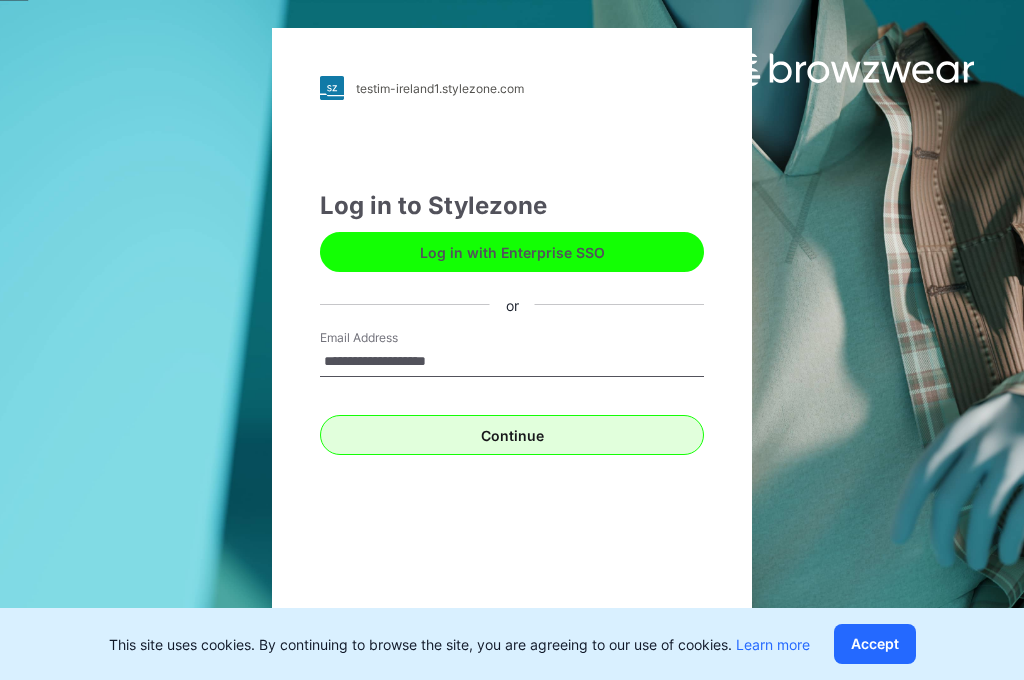type on "**********" 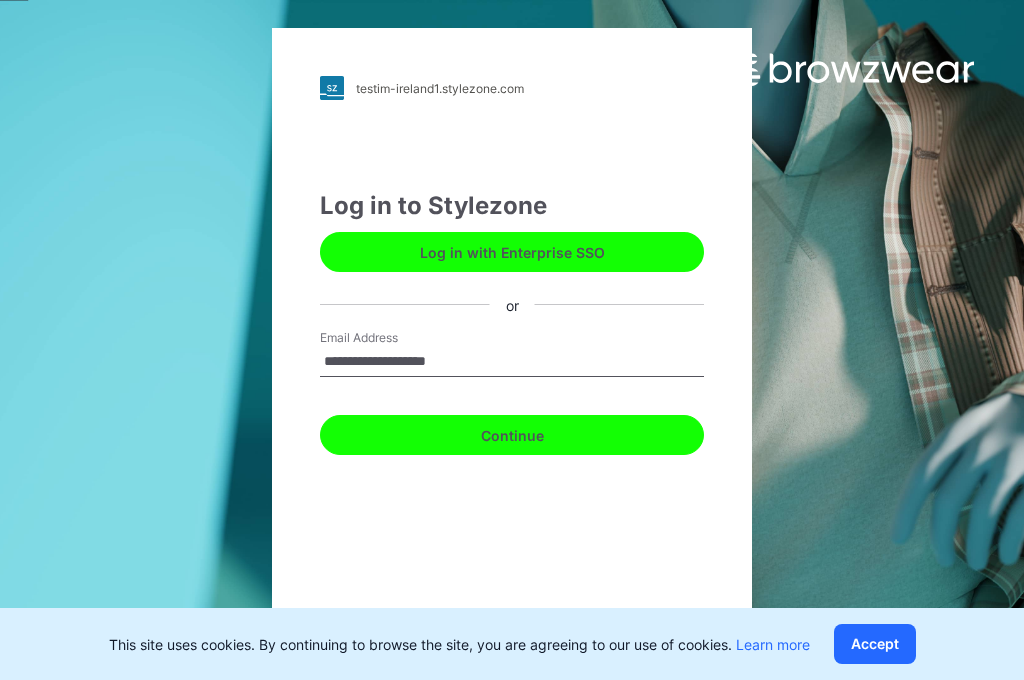click on "Continue" at bounding box center [512, 435] 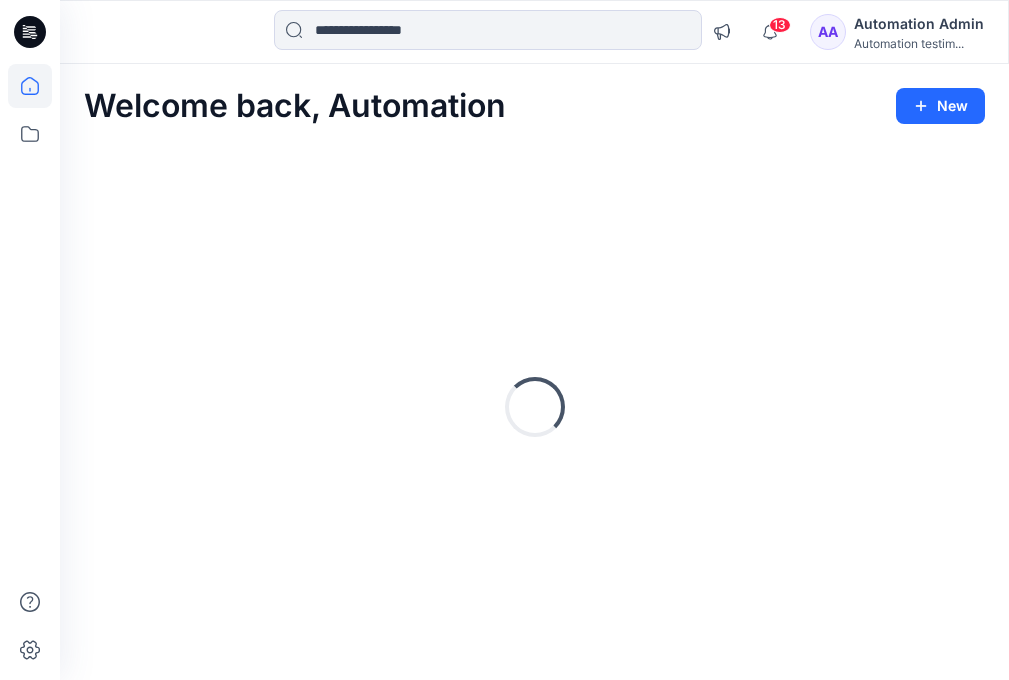 scroll, scrollTop: 0, scrollLeft: 0, axis: both 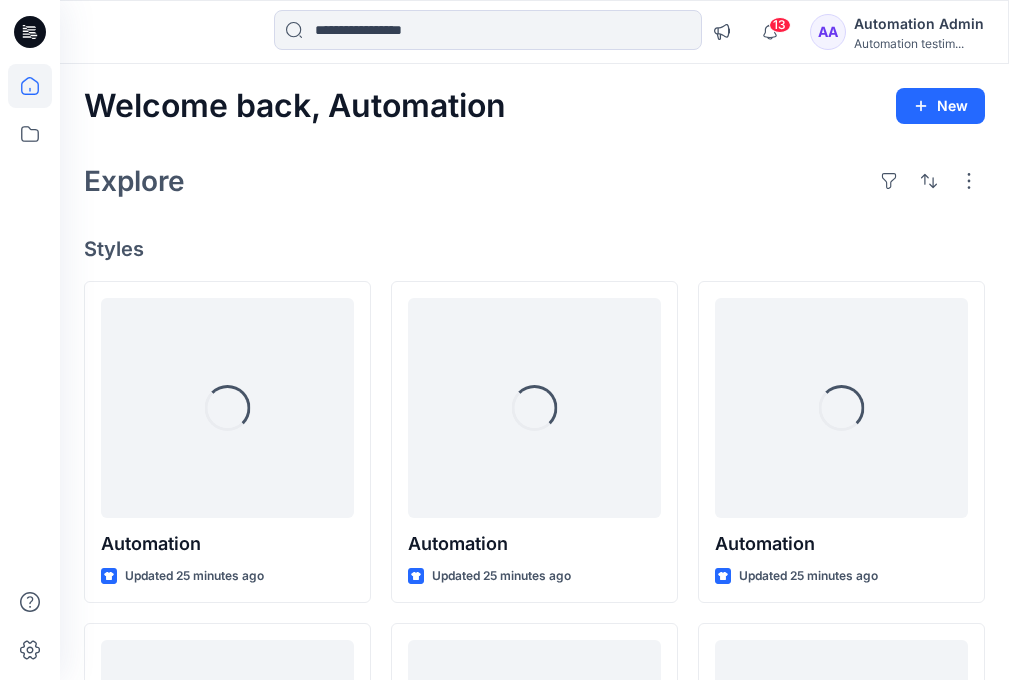 click 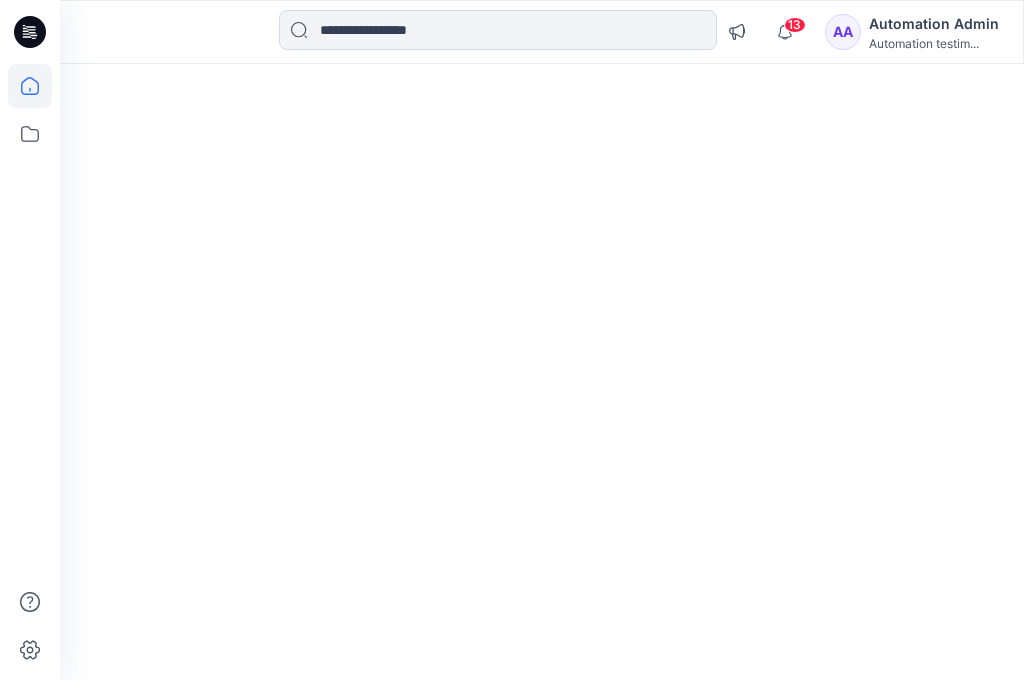 scroll, scrollTop: 0, scrollLeft: 0, axis: both 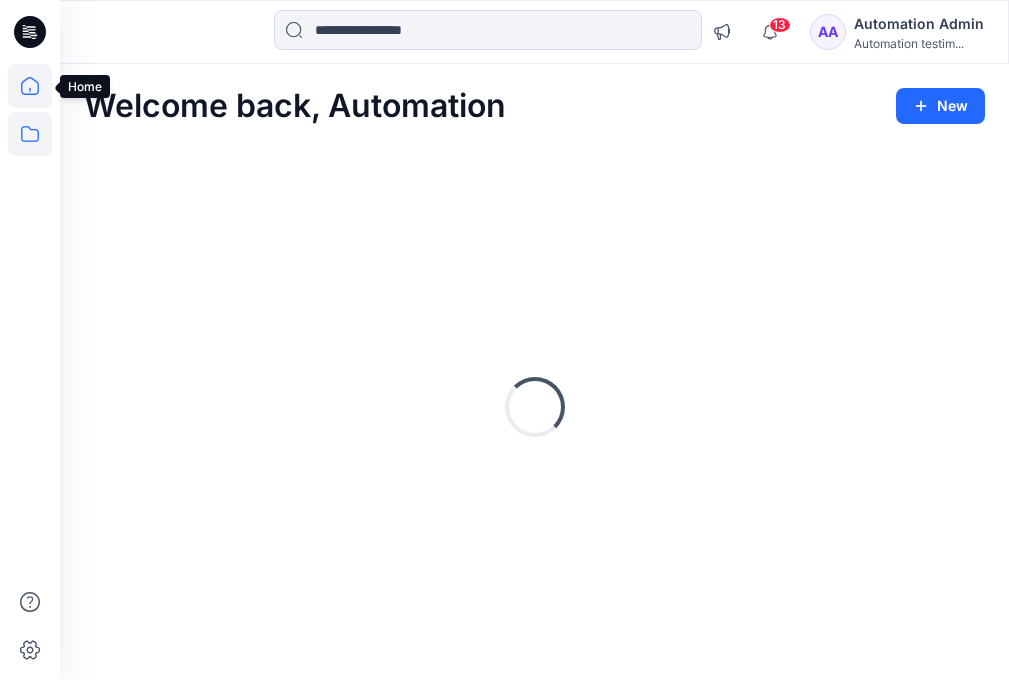 click 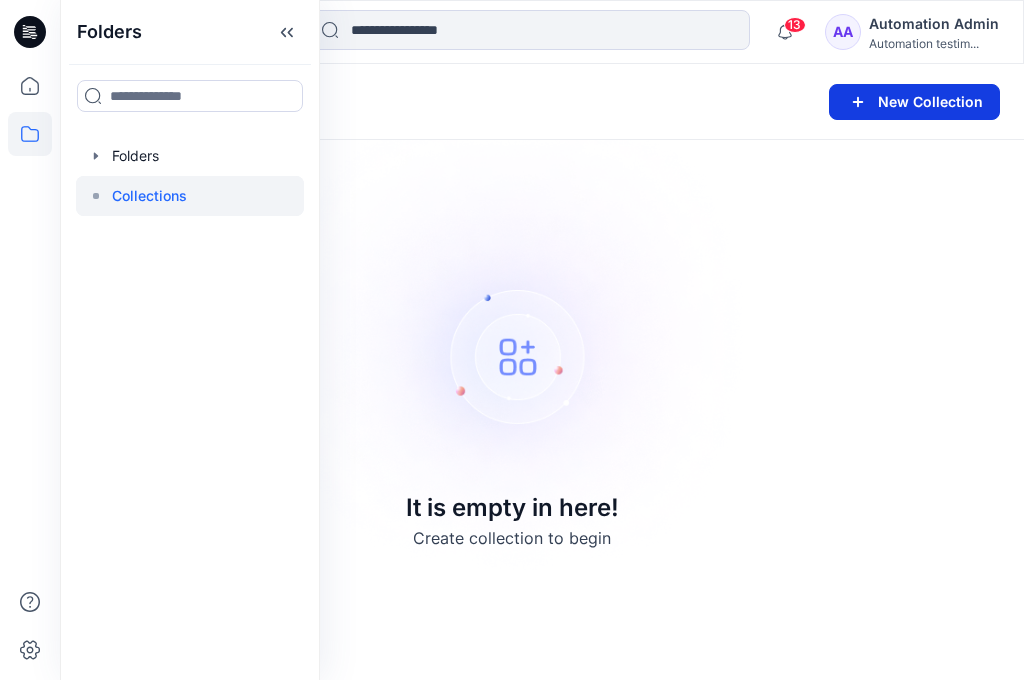 click on "New Collection" at bounding box center (914, 102) 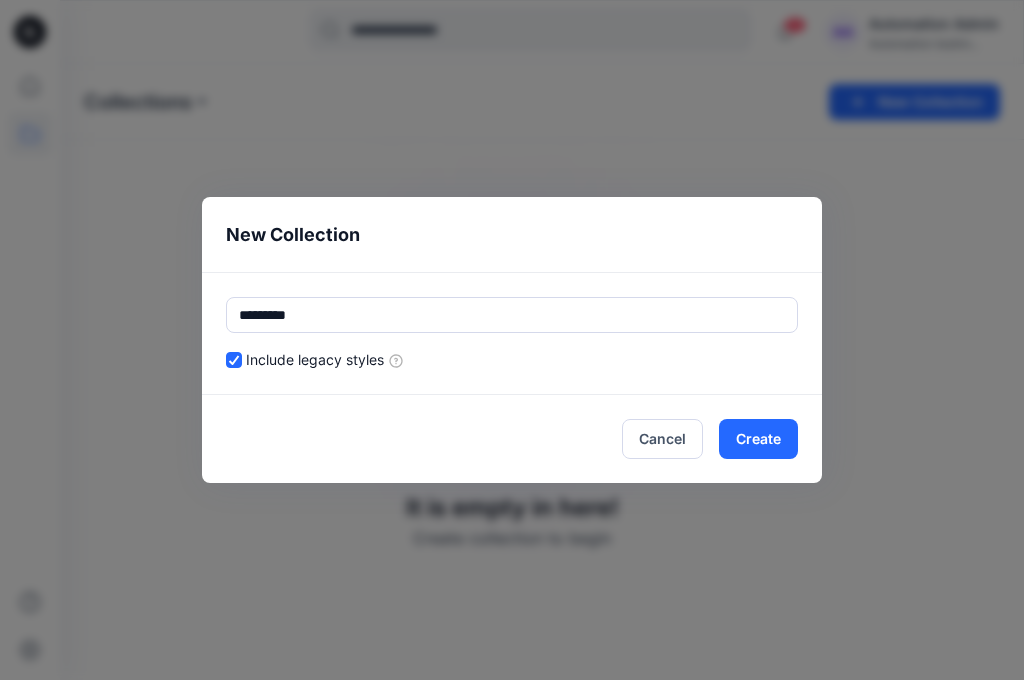 type on "*********" 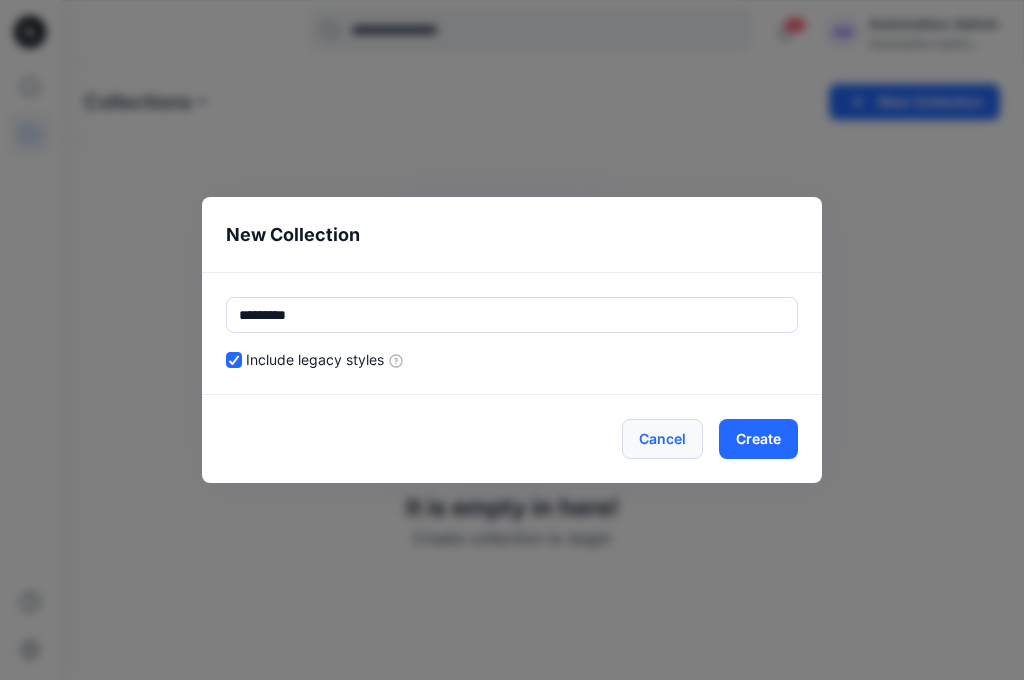 click on "Cancel" at bounding box center [662, 439] 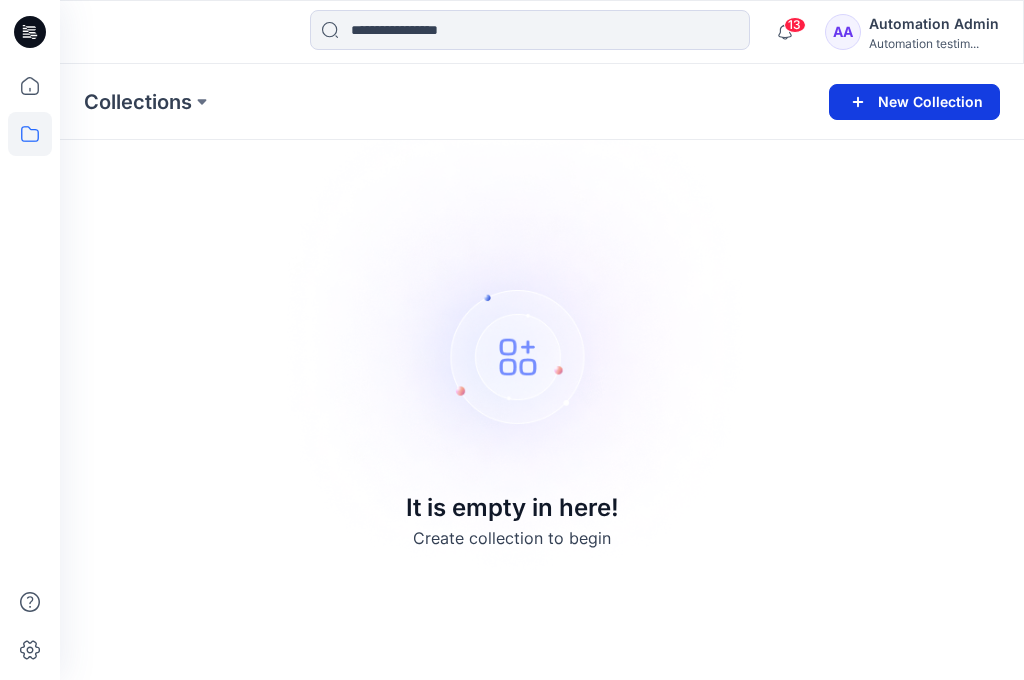 click on "New Collection" at bounding box center (914, 102) 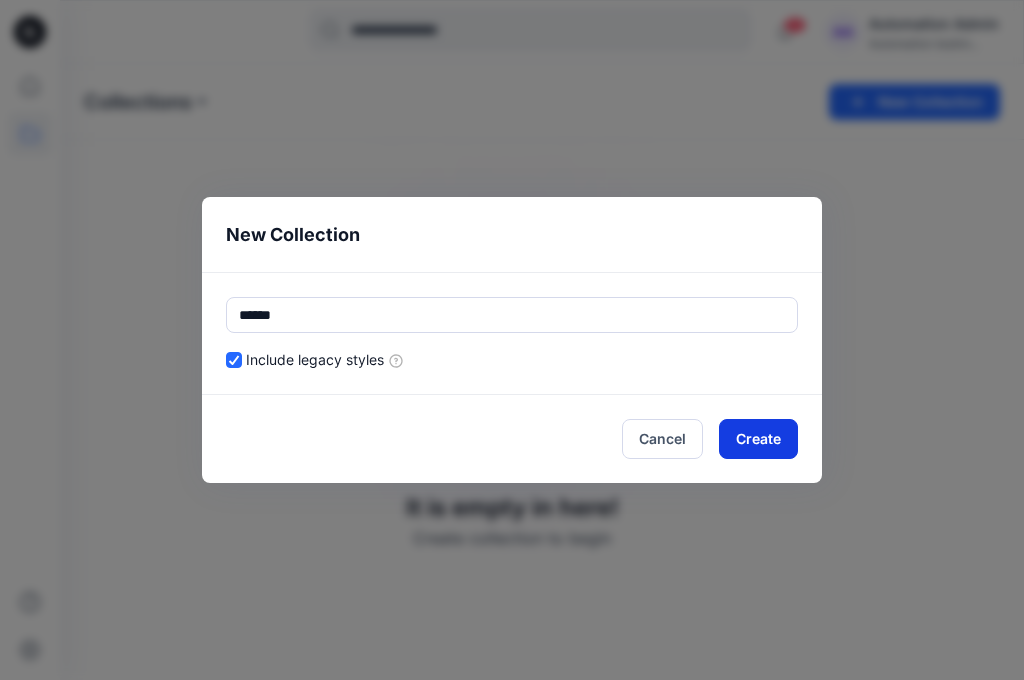 type on "******" 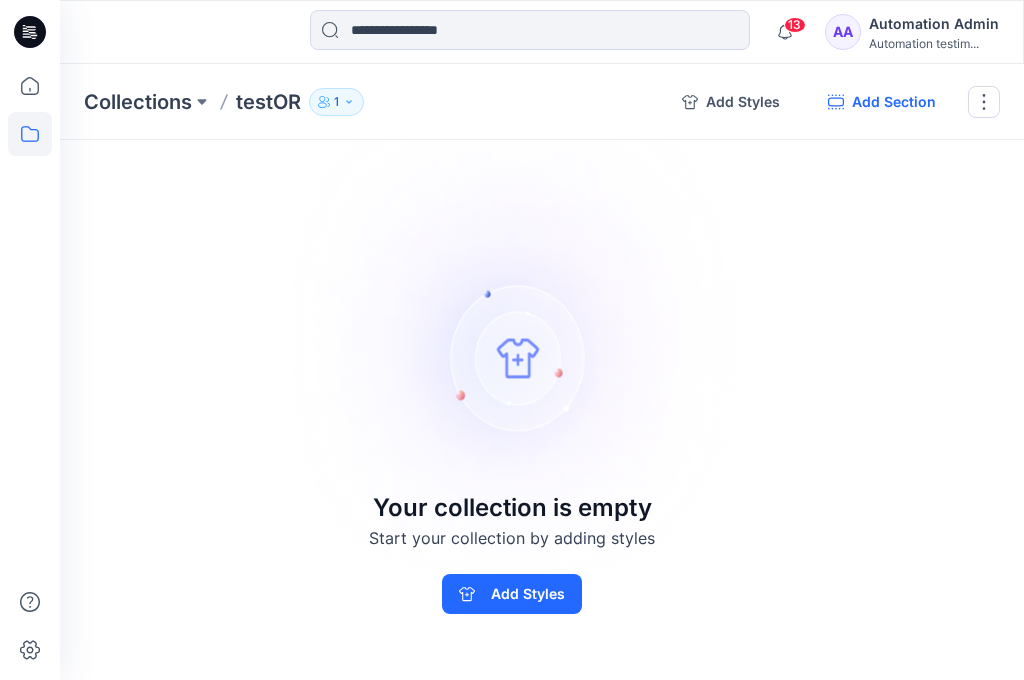 click on "Add Section" at bounding box center [882, 102] 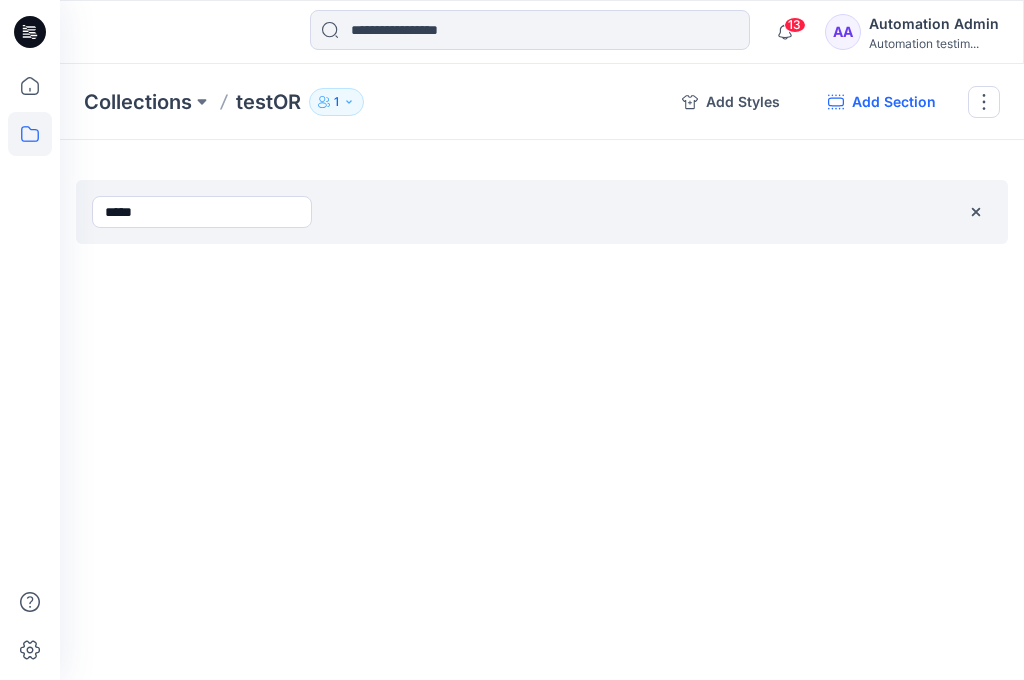 type on "*****" 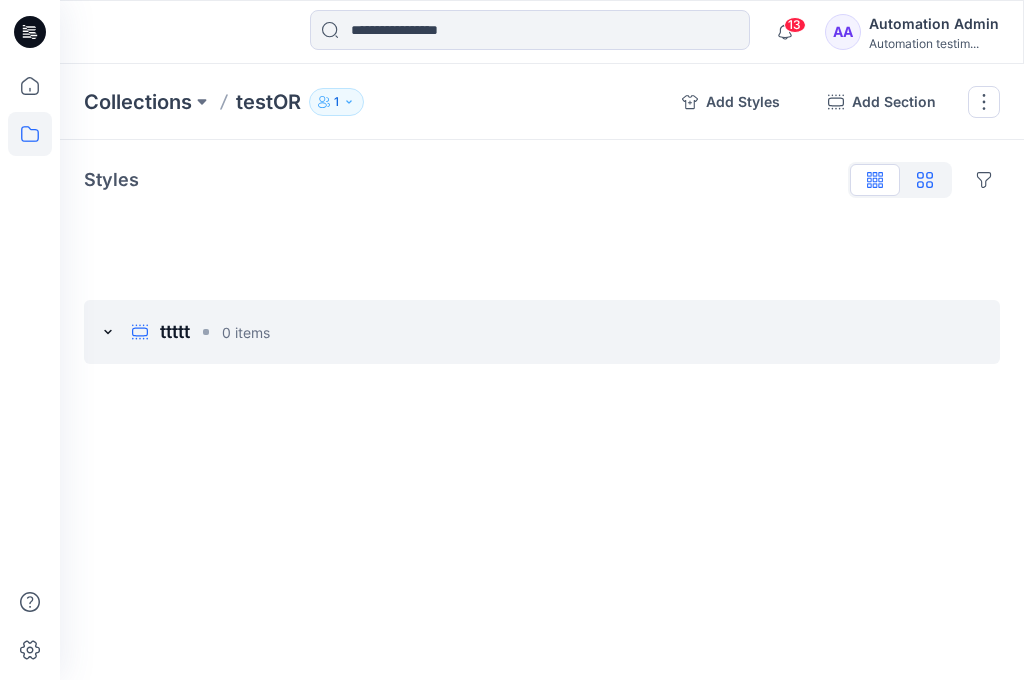 click 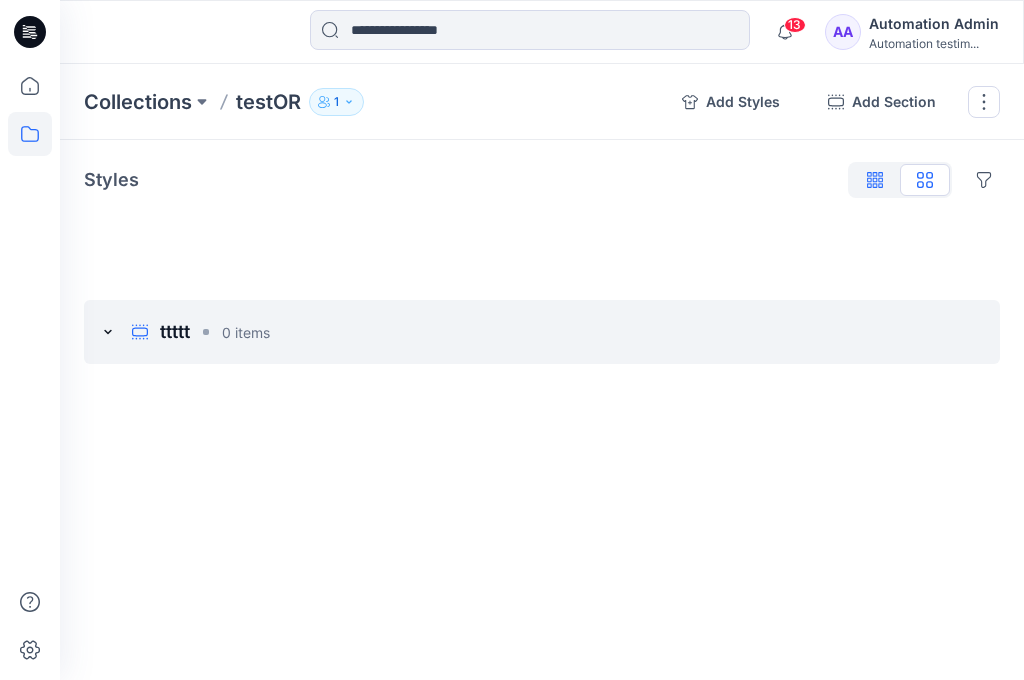 click 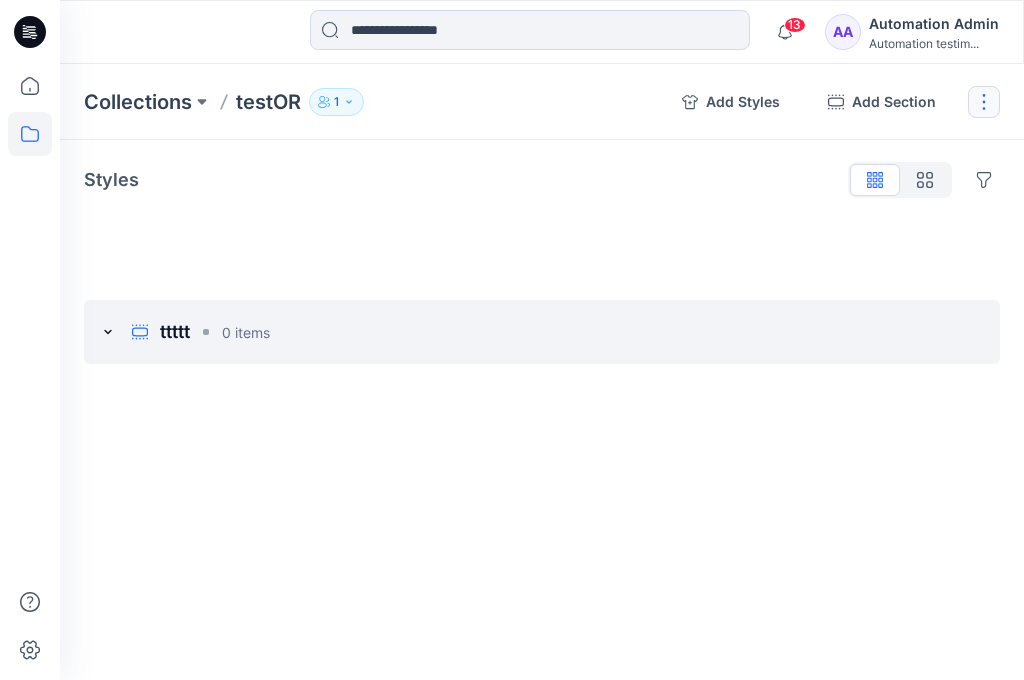 click at bounding box center [984, 102] 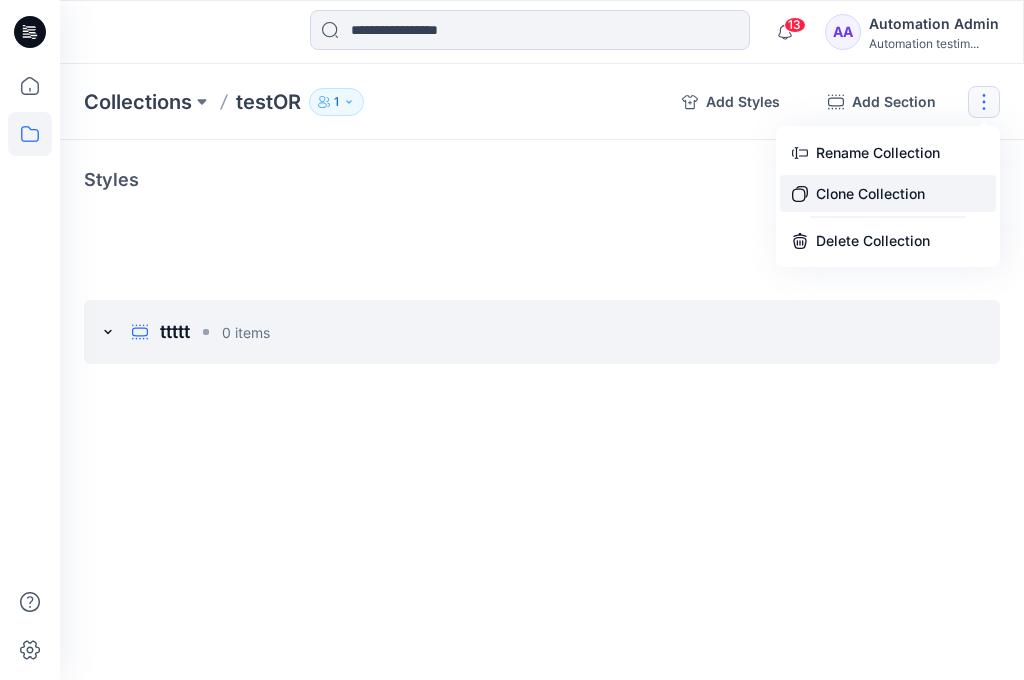 click on "Clone Collection" at bounding box center (888, 193) 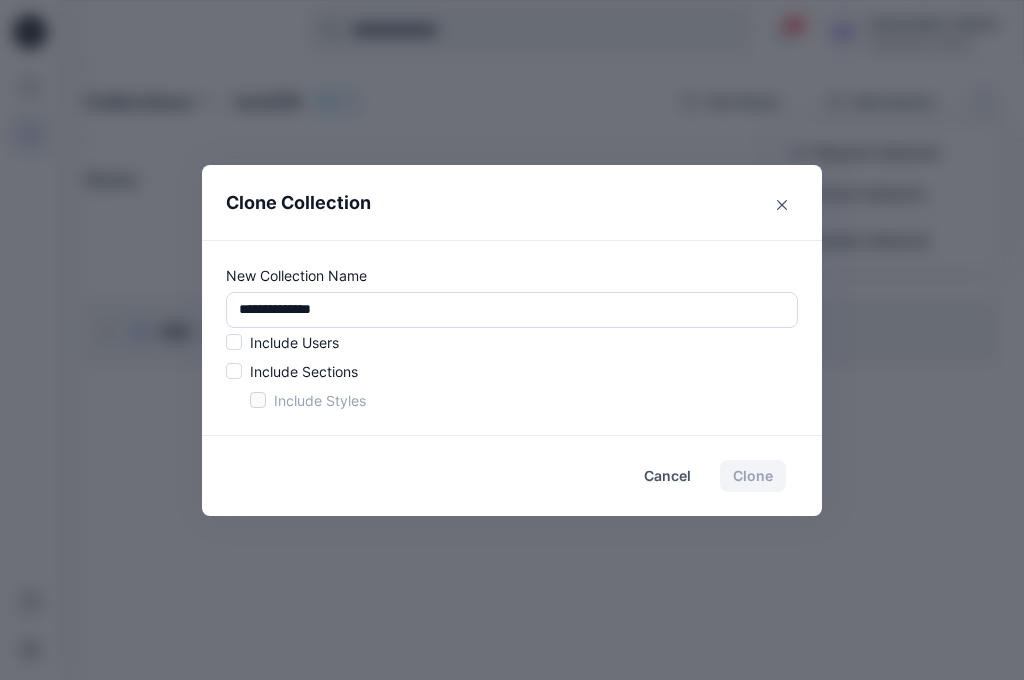 click on "Include Users" at bounding box center [294, 342] 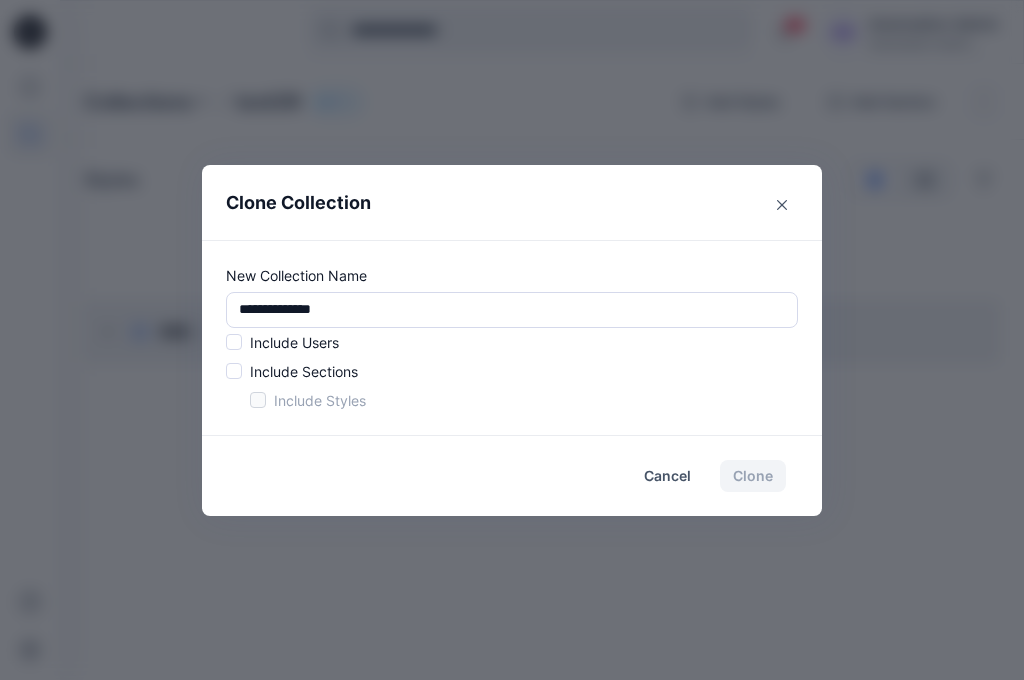 click at bounding box center [234, 342] 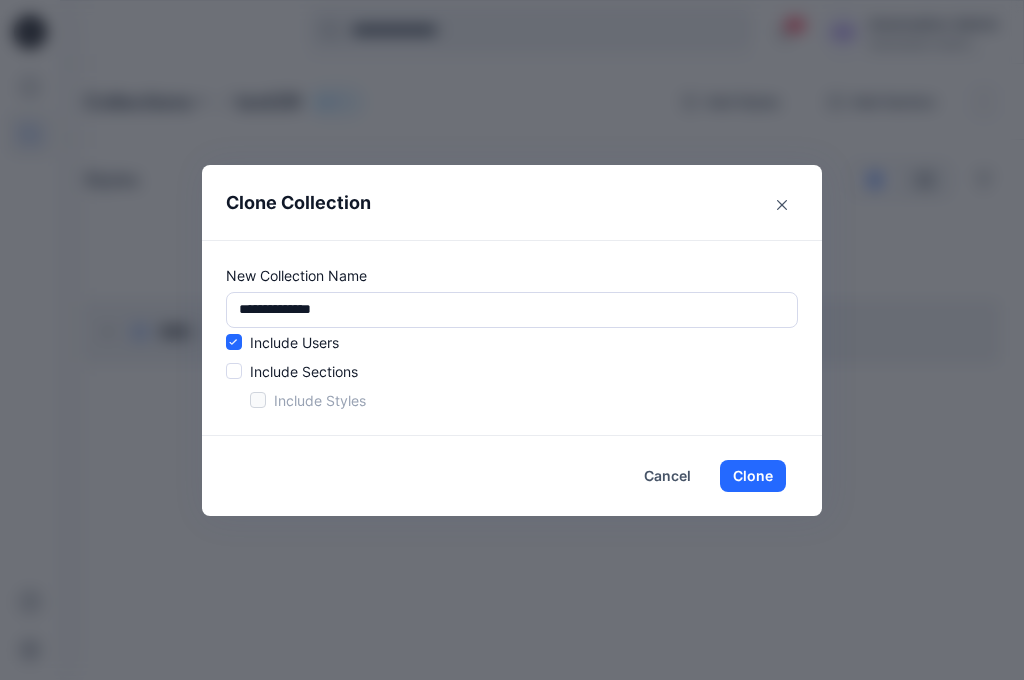 click at bounding box center (234, 371) 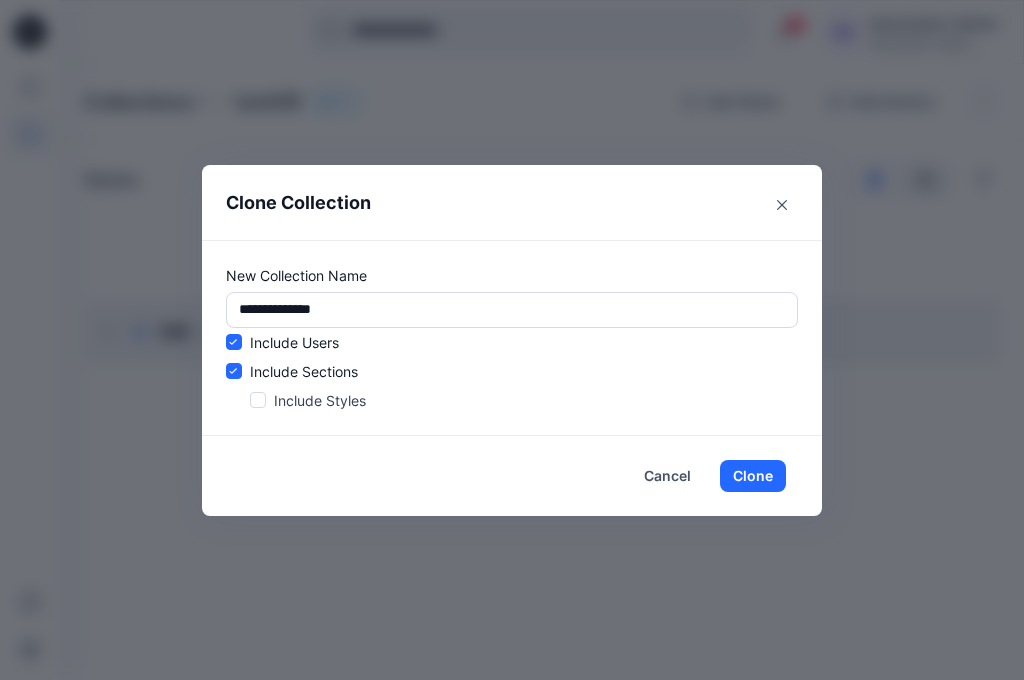 click at bounding box center [258, 400] 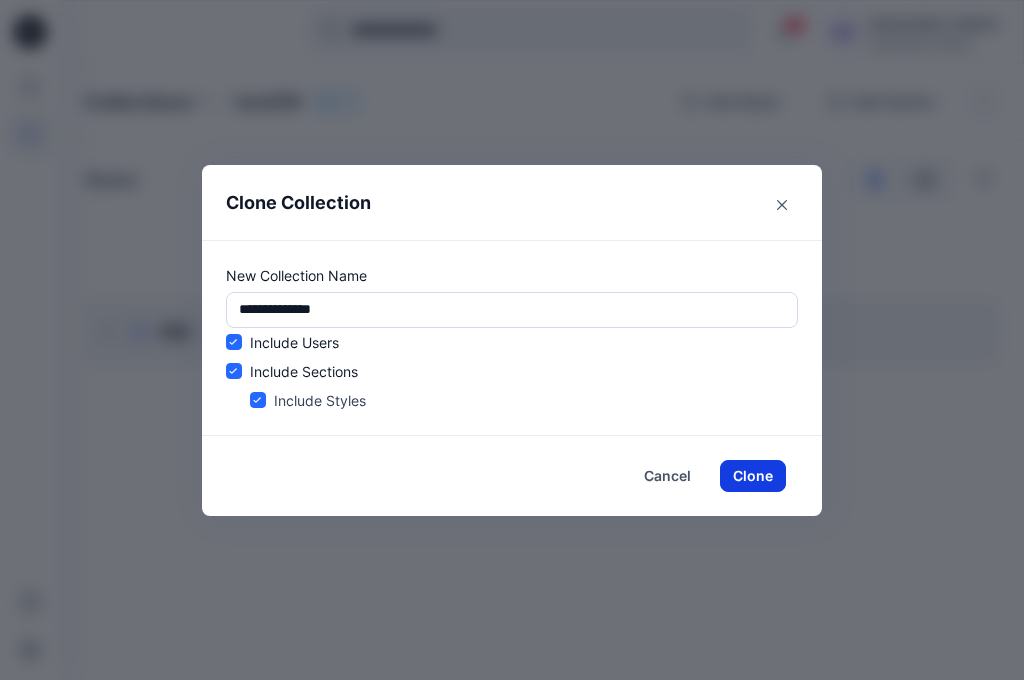 click on "Clone" at bounding box center [753, 476] 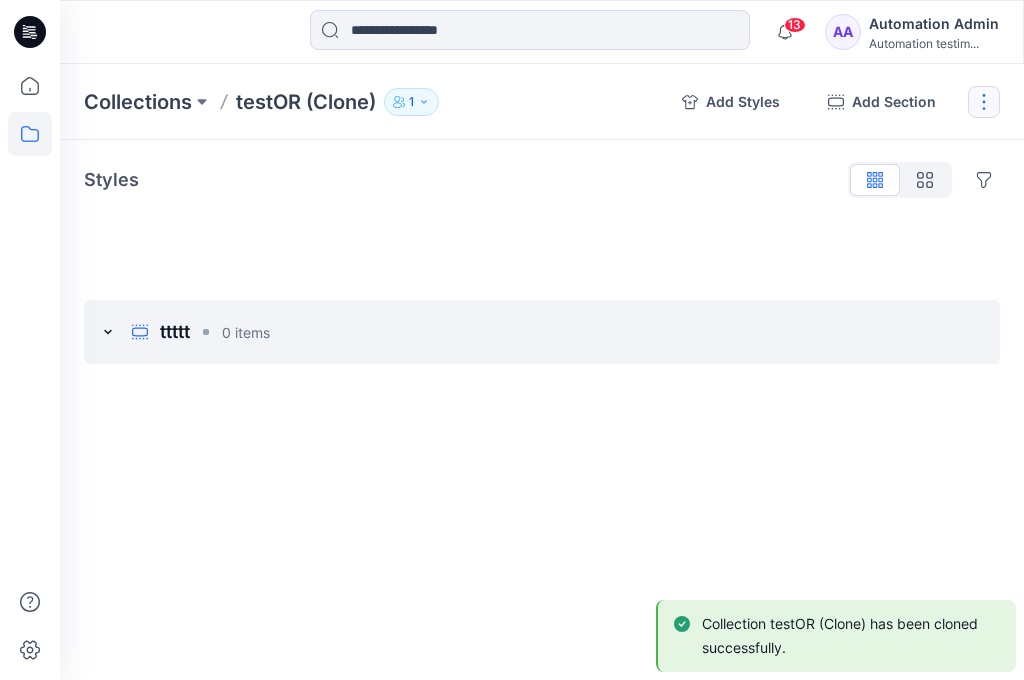 click at bounding box center [984, 102] 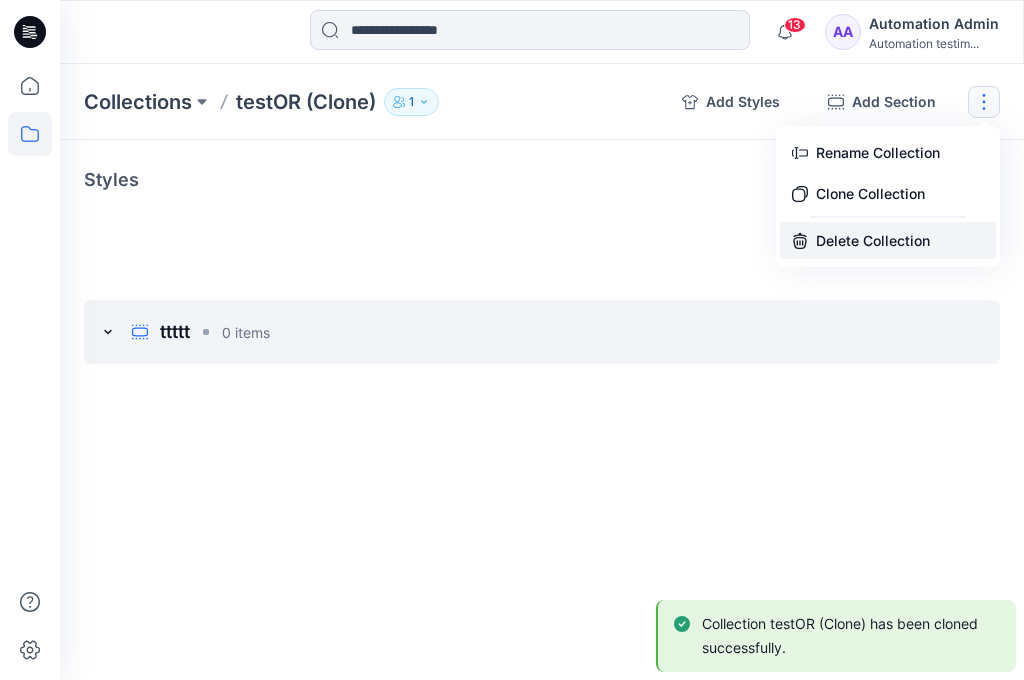 click on "Delete Collection" at bounding box center (888, 240) 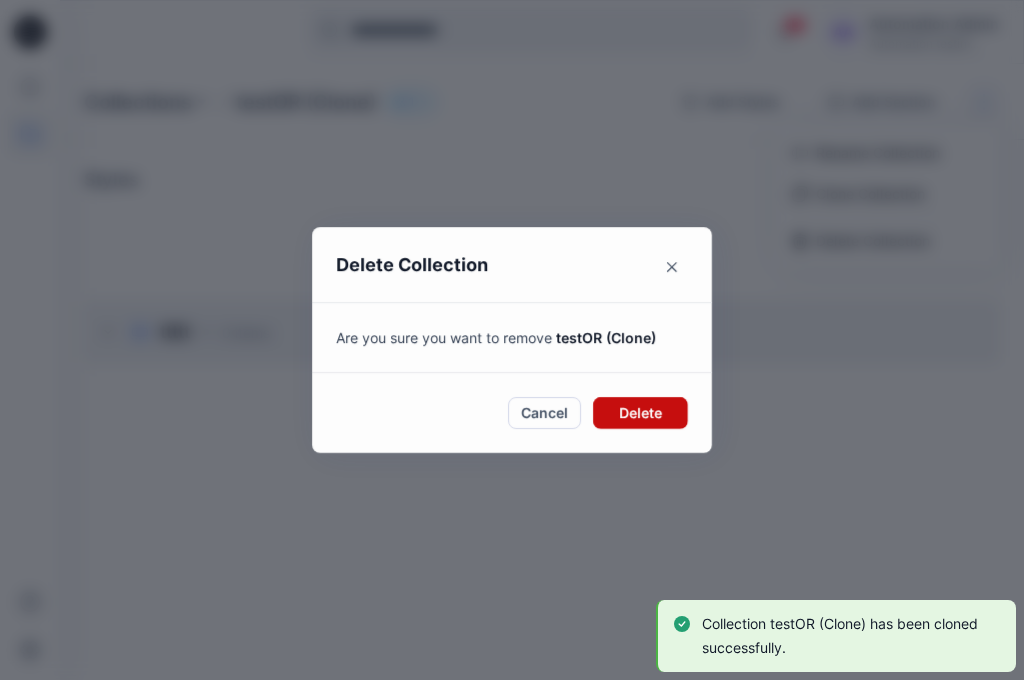 click on "Delete" at bounding box center [640, 413] 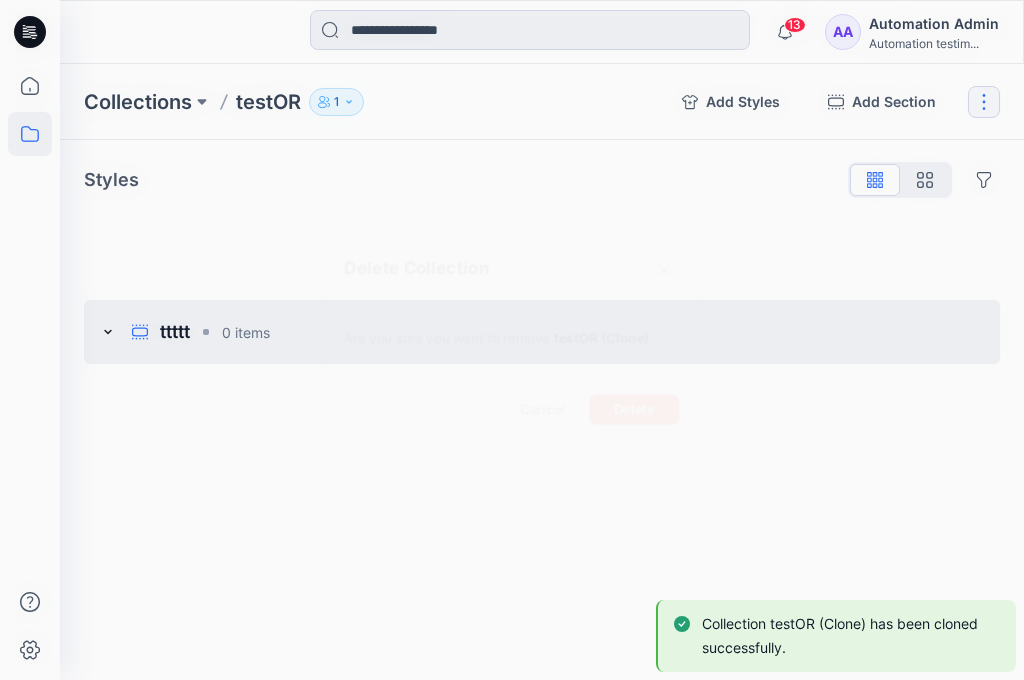 click at bounding box center (984, 102) 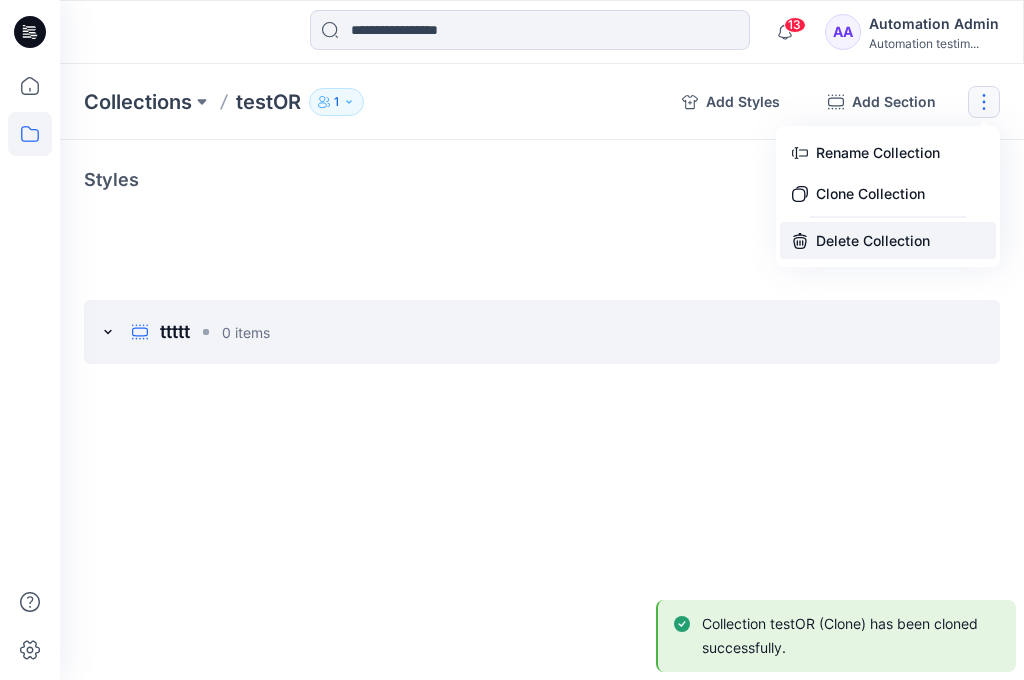 click on "Delete Collection" at bounding box center [888, 240] 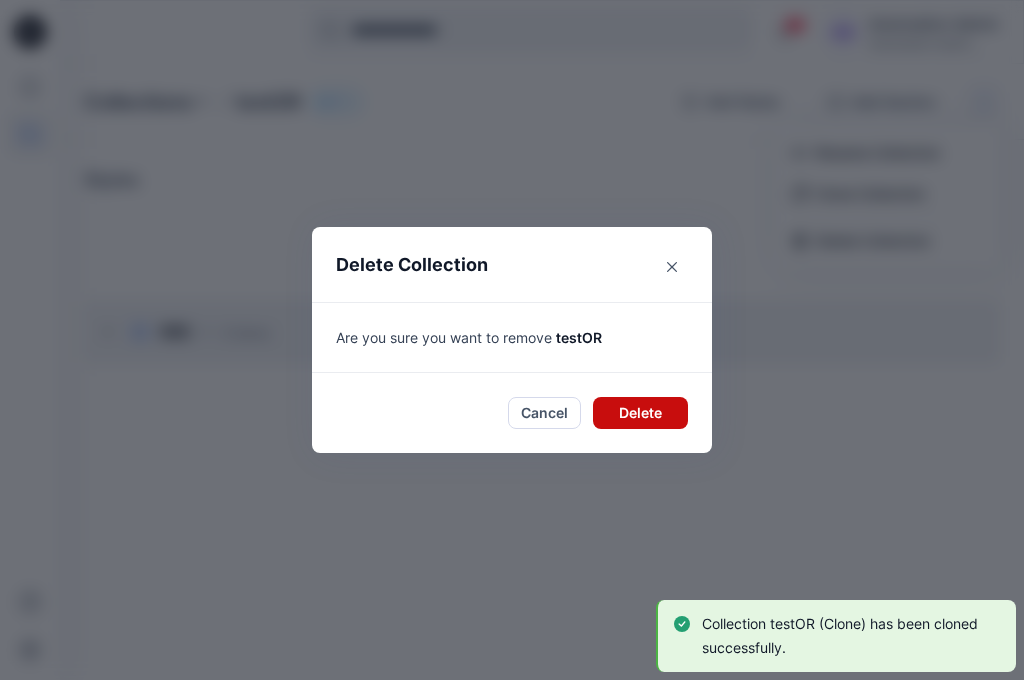 click on "Delete" at bounding box center (640, 413) 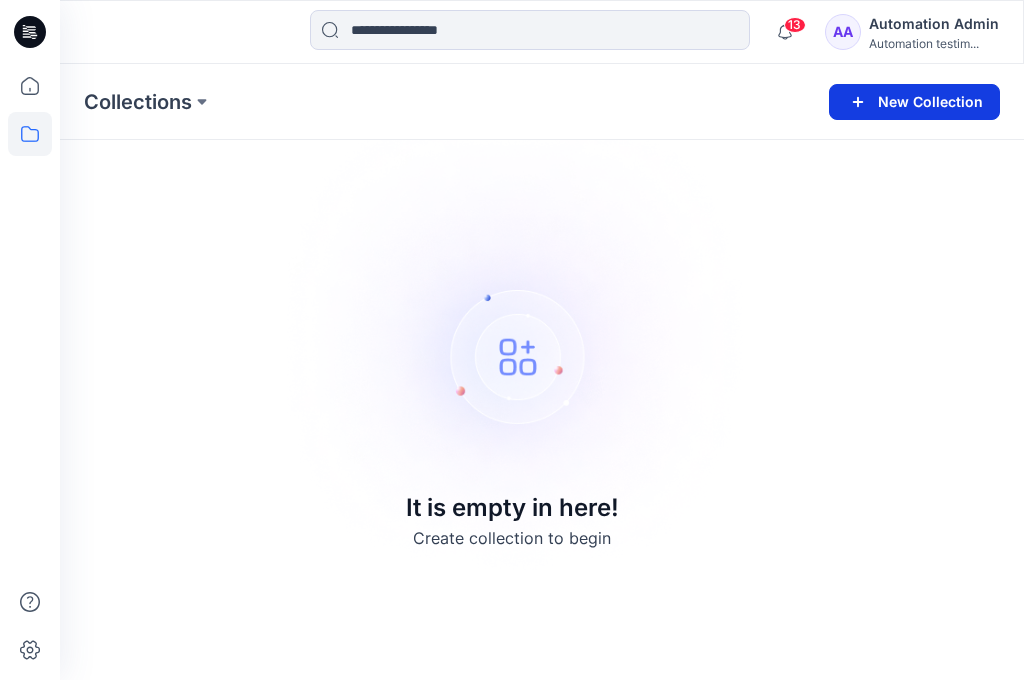 click on "New Collection" at bounding box center (914, 102) 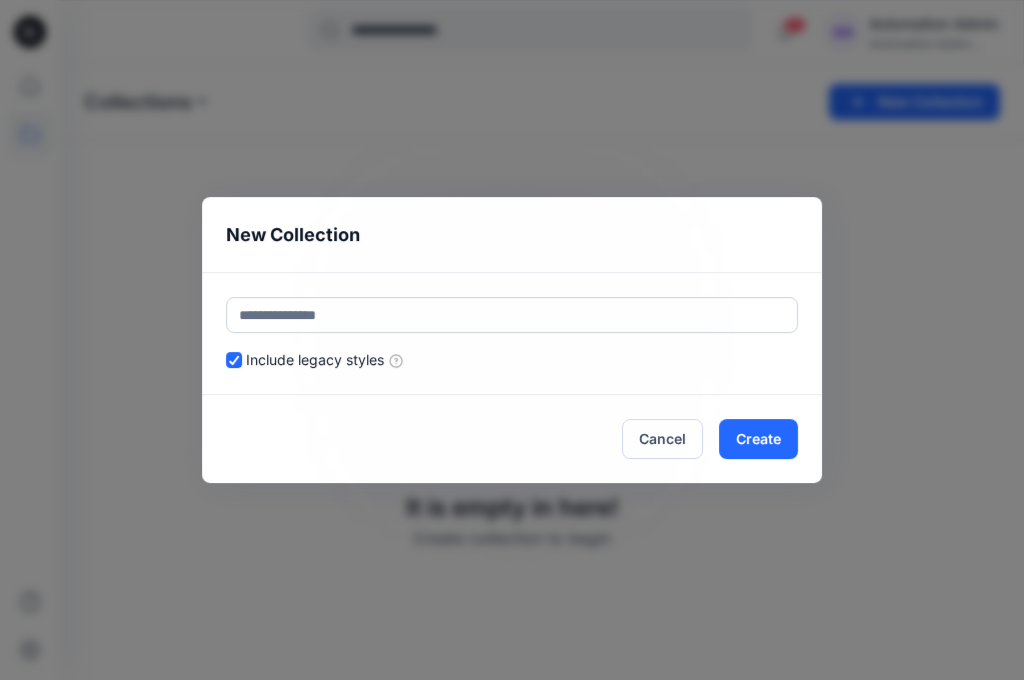 click at bounding box center (512, 315) 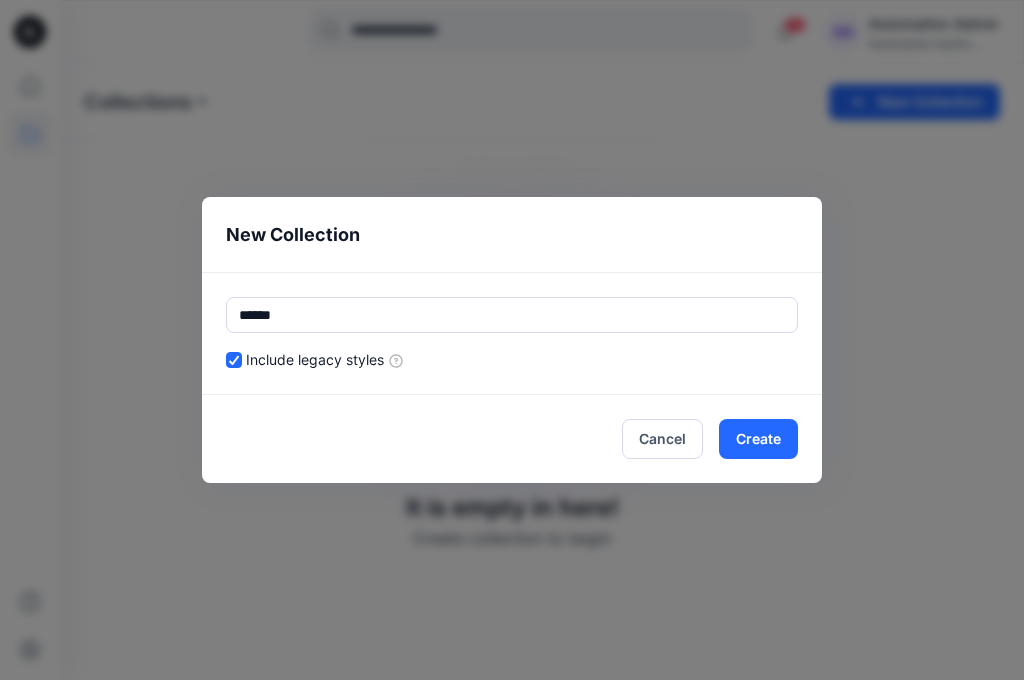 type on "******" 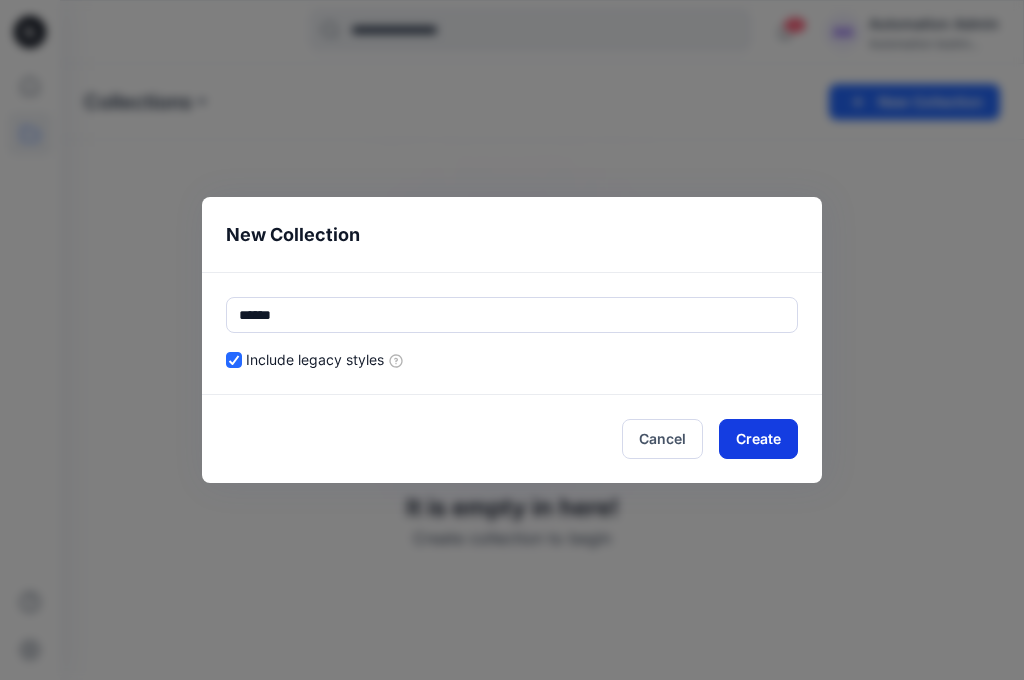 click on "Create" at bounding box center [758, 439] 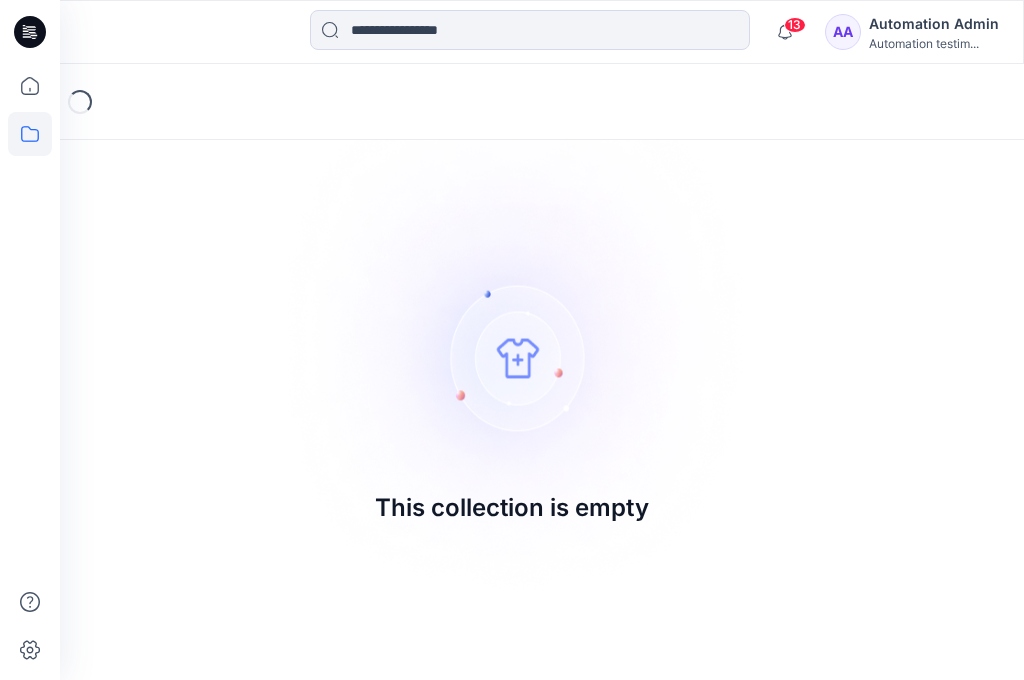 click on "This collection is empty" at bounding box center (512, 508) 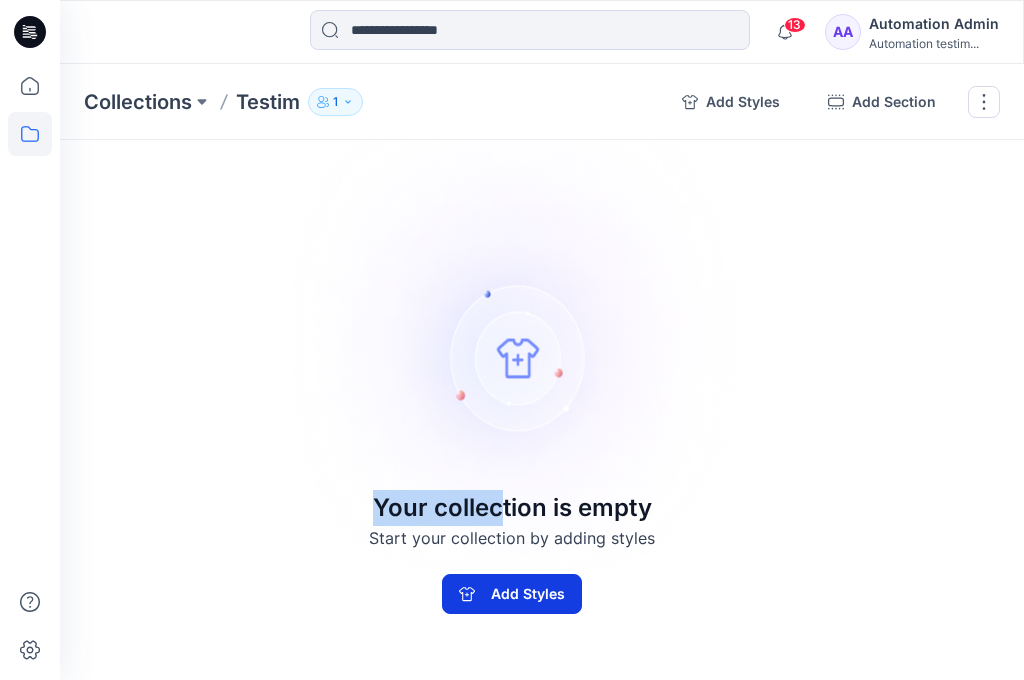 click on "Add Styles" at bounding box center (512, 594) 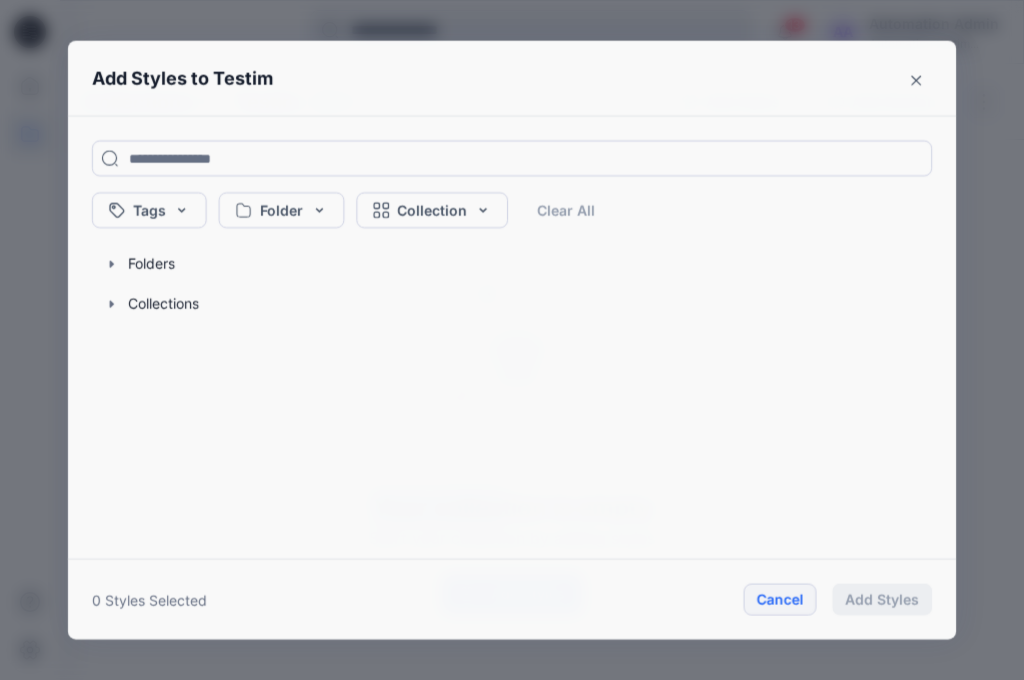click on "Cancel" at bounding box center [780, 599] 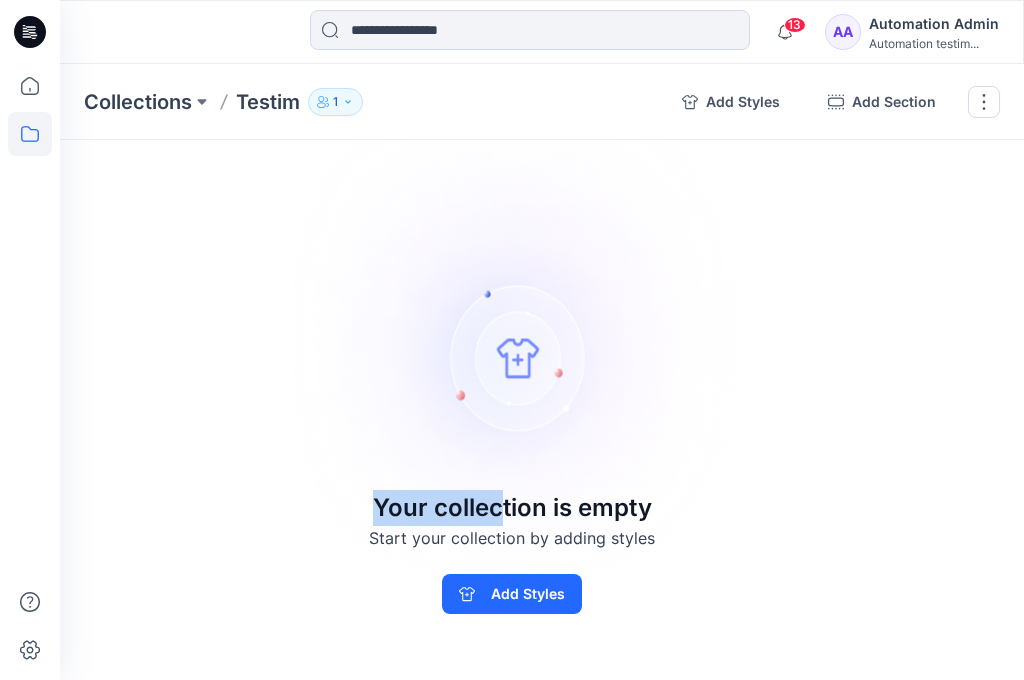 click on "Automation Admin" at bounding box center (934, 24) 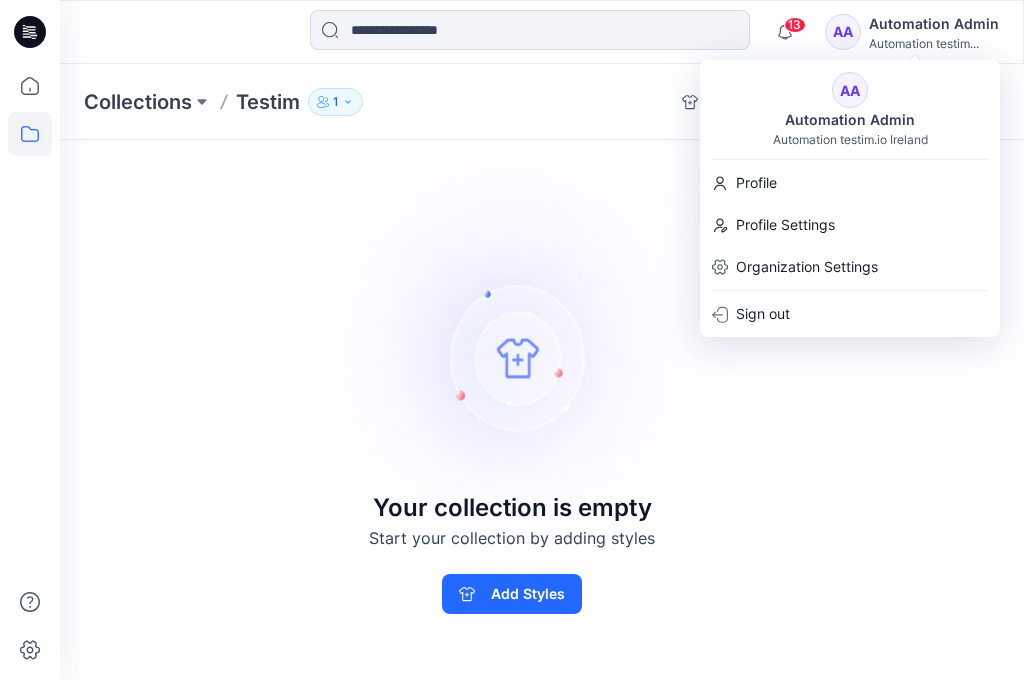 click at bounding box center (512, 340) 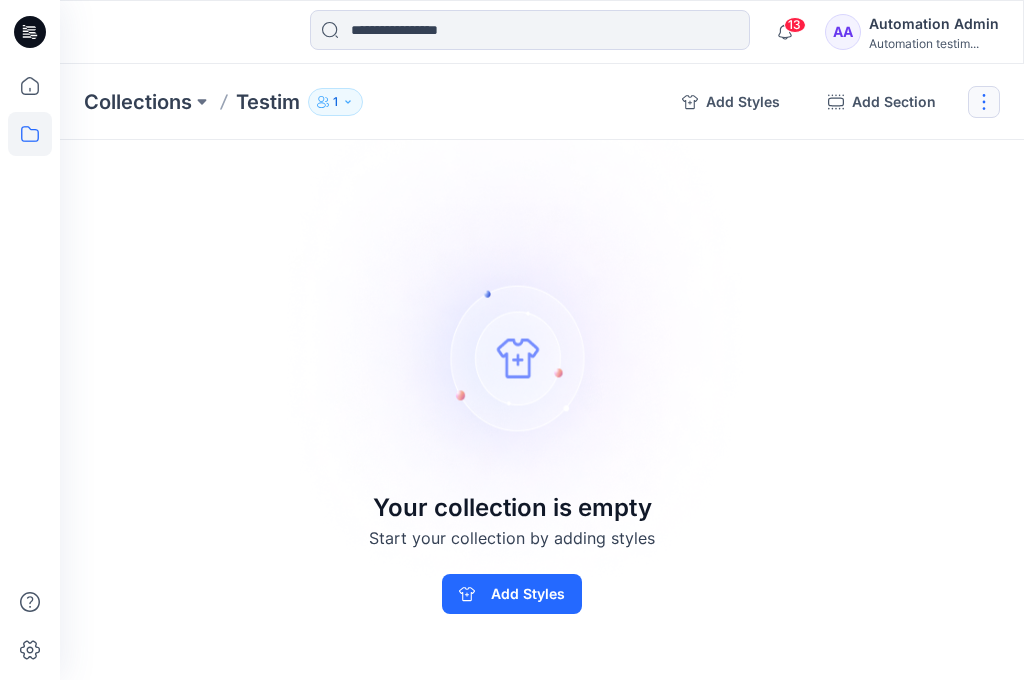 click at bounding box center [984, 102] 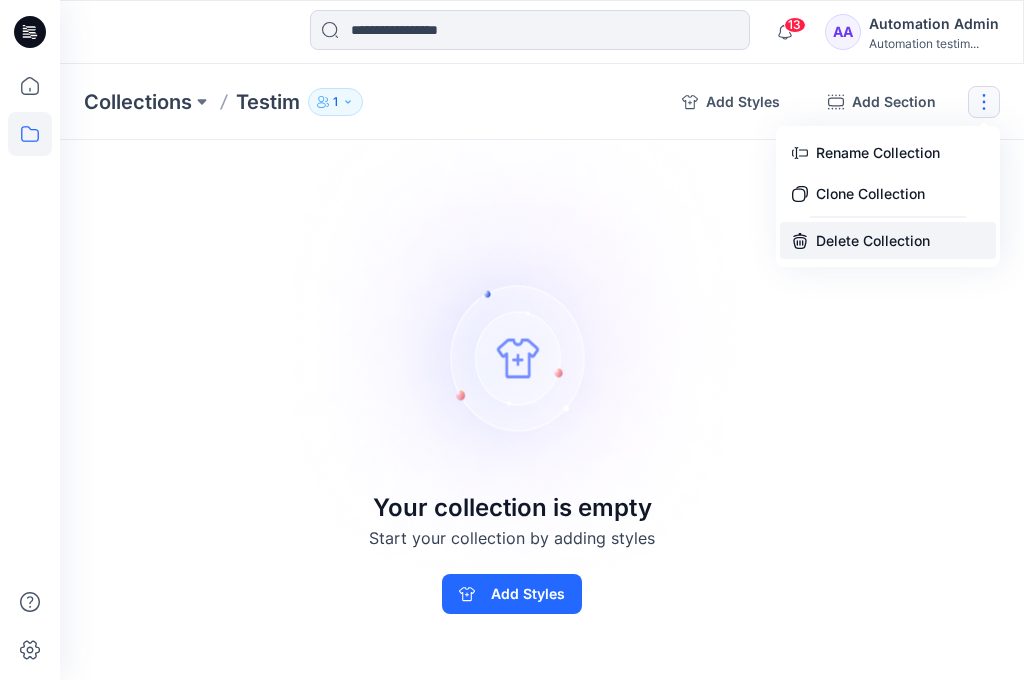click on "Delete Collection" at bounding box center (888, 240) 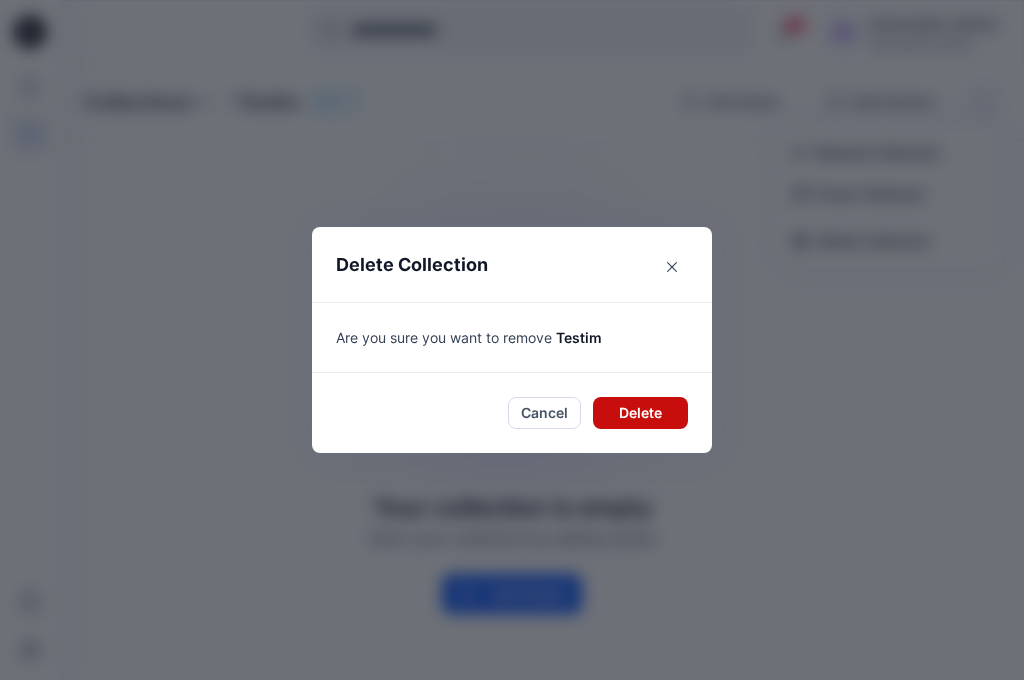 click on "Delete" at bounding box center [640, 413] 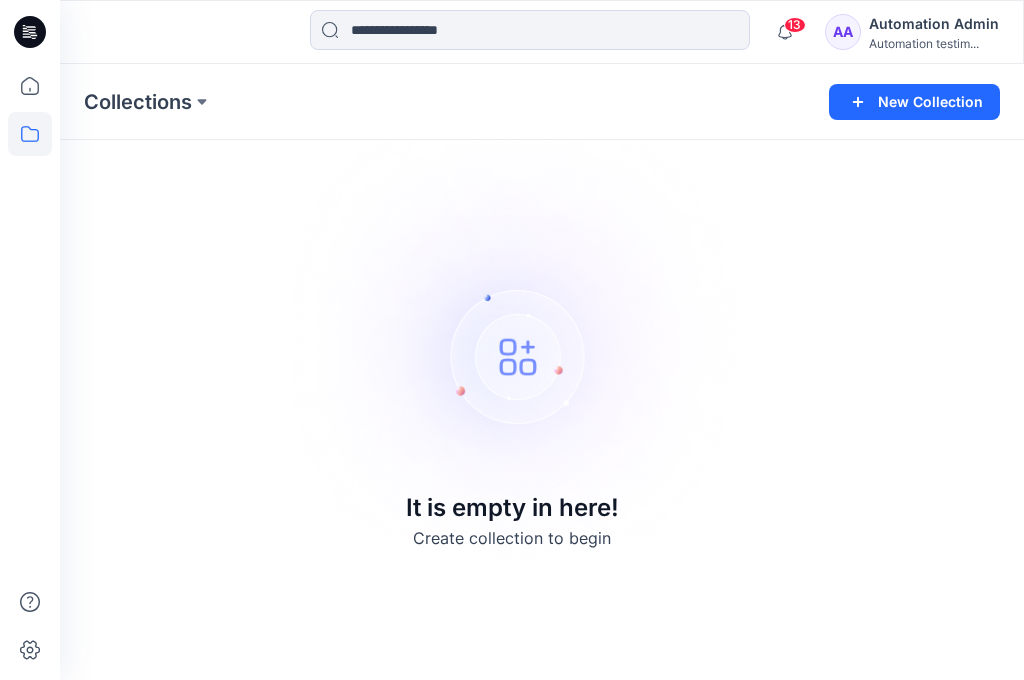 click on "Automation Admin" at bounding box center (934, 24) 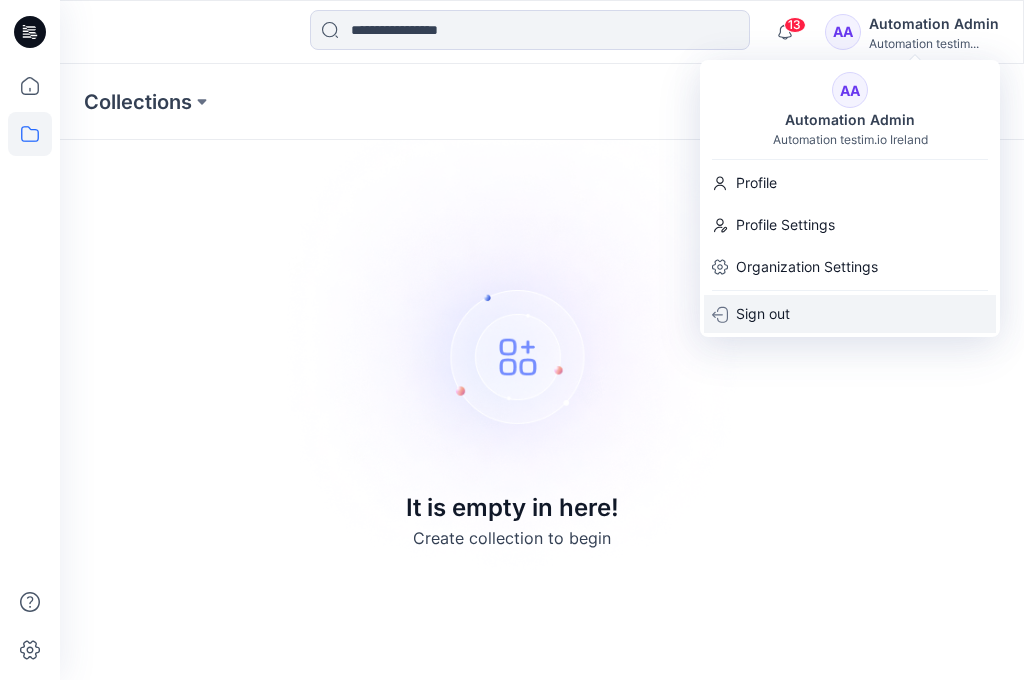 click on "Sign out" at bounding box center [763, 314] 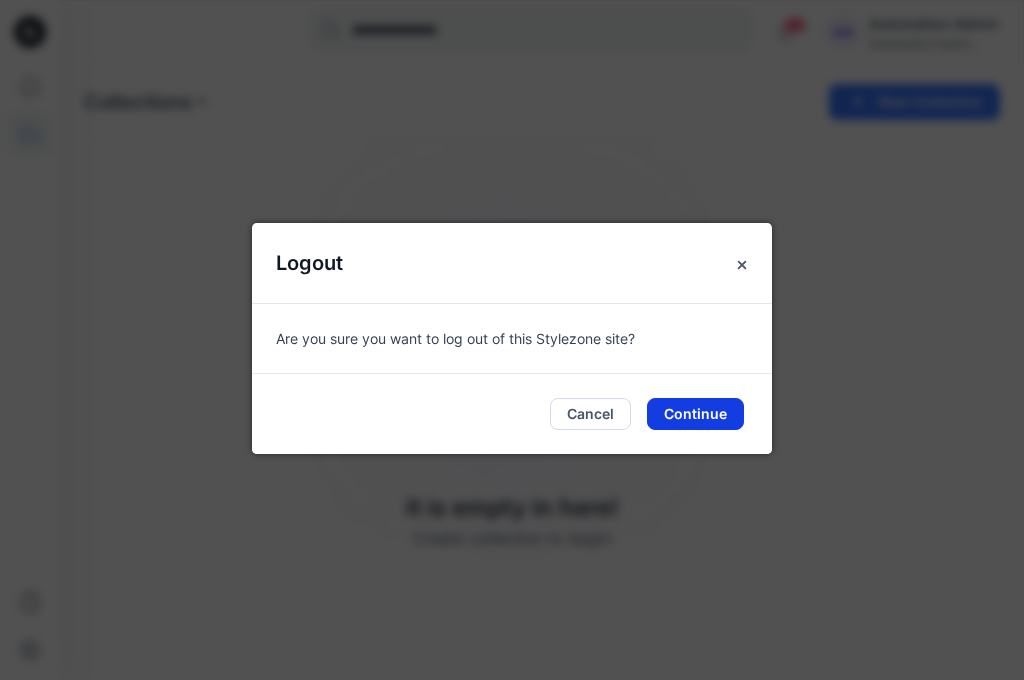 click on "Continue" at bounding box center [695, 414] 